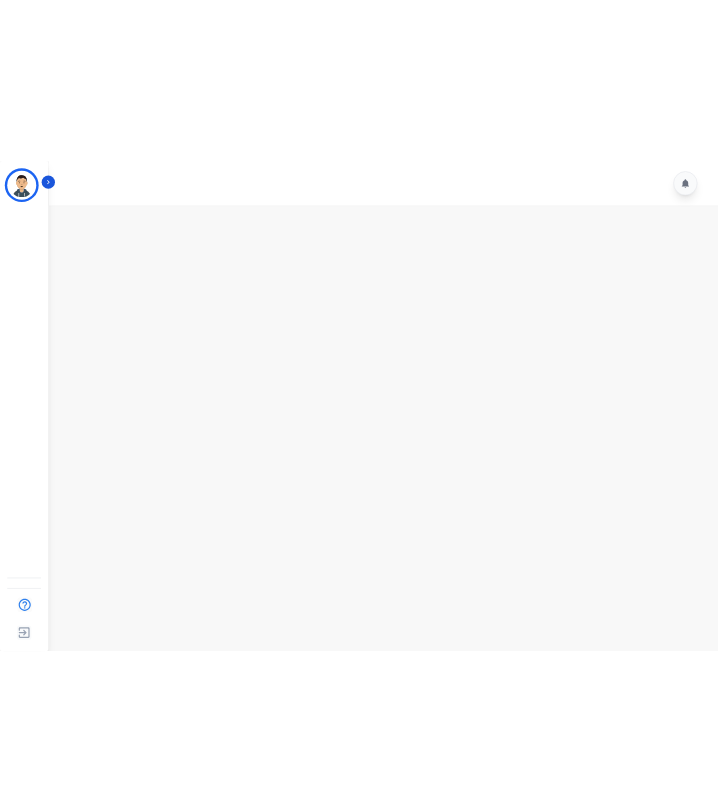 scroll, scrollTop: 0, scrollLeft: 0, axis: both 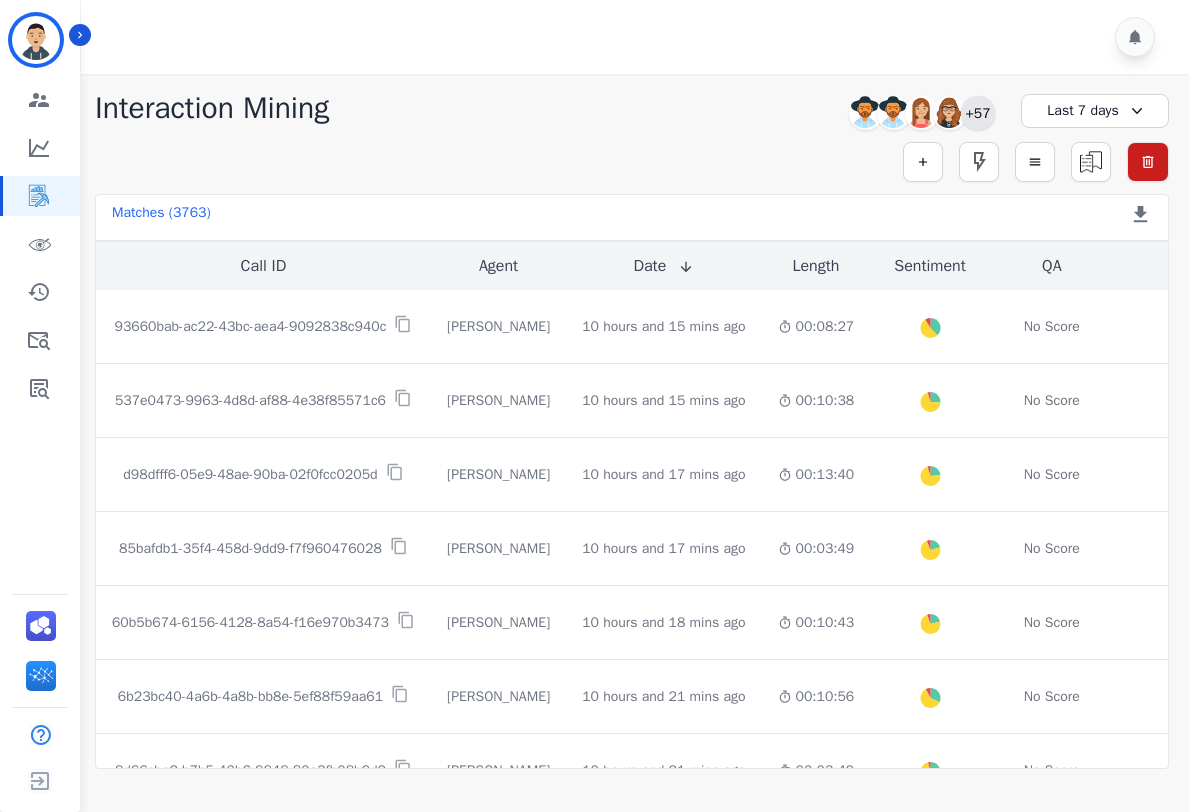 click on "+57" at bounding box center (978, 113) 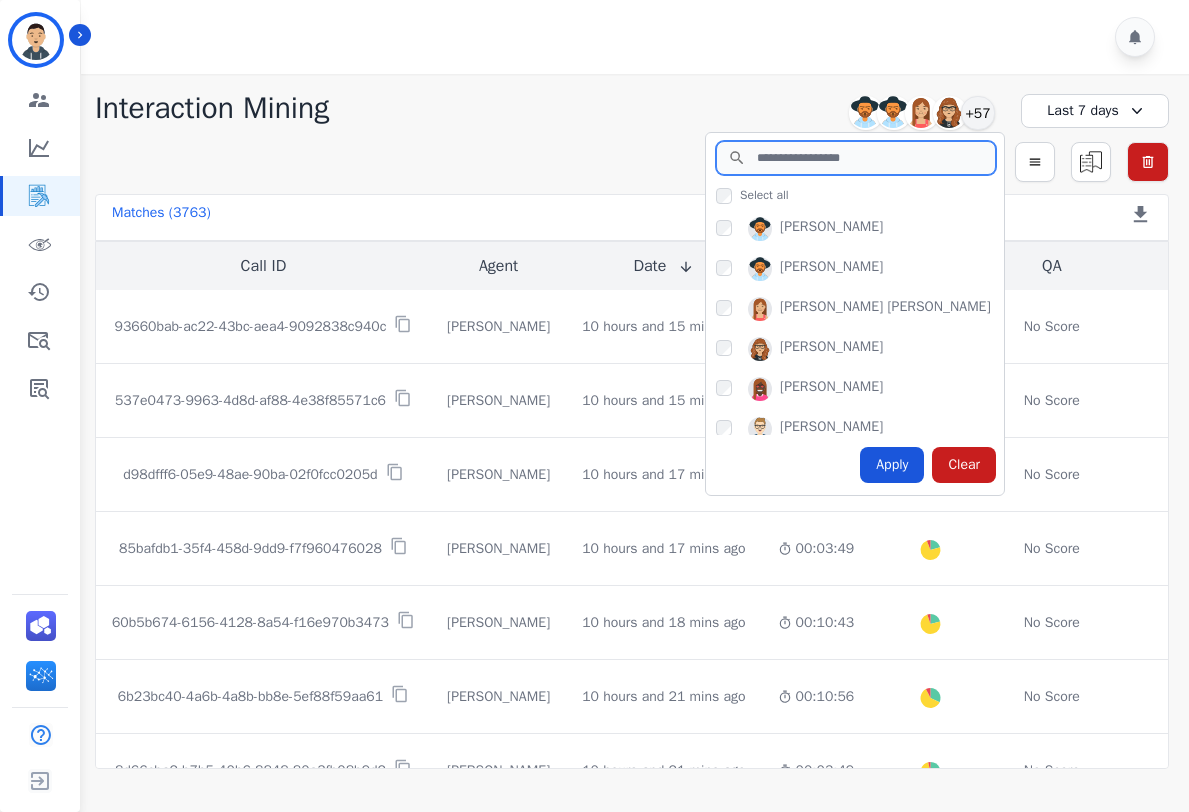 click at bounding box center (856, 158) 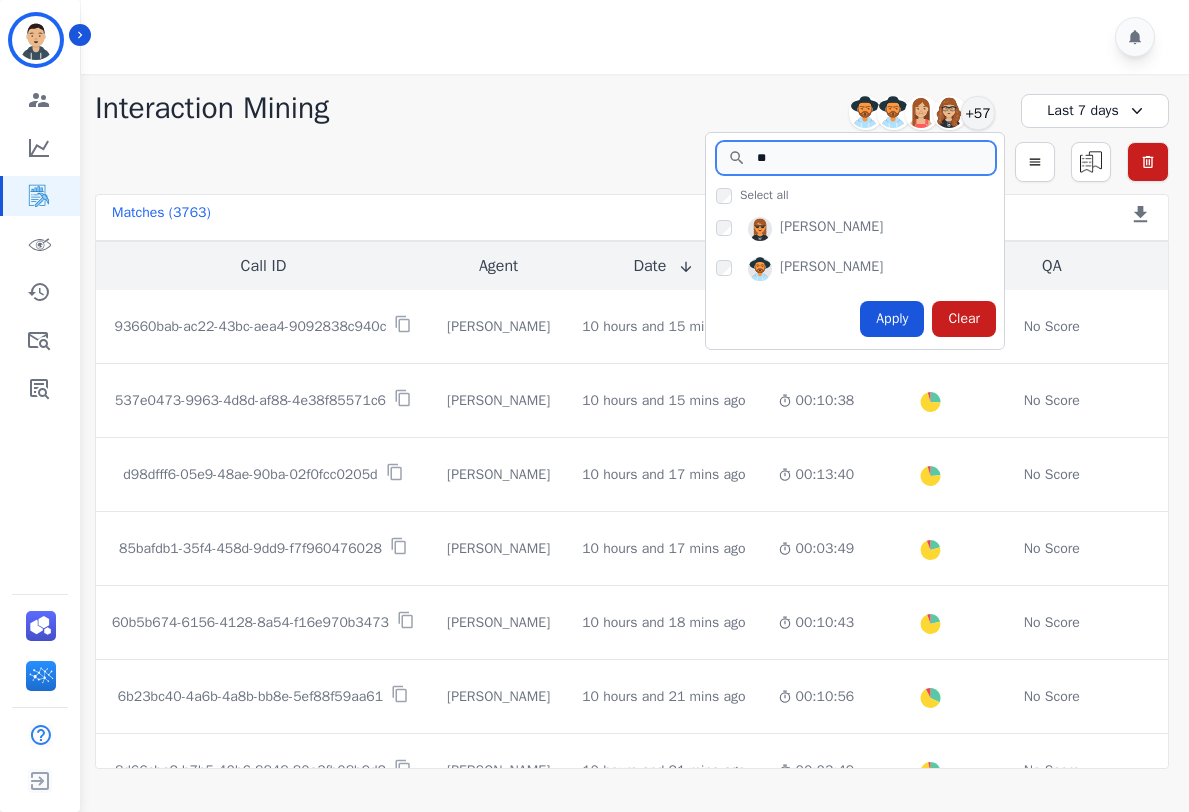 type on "*" 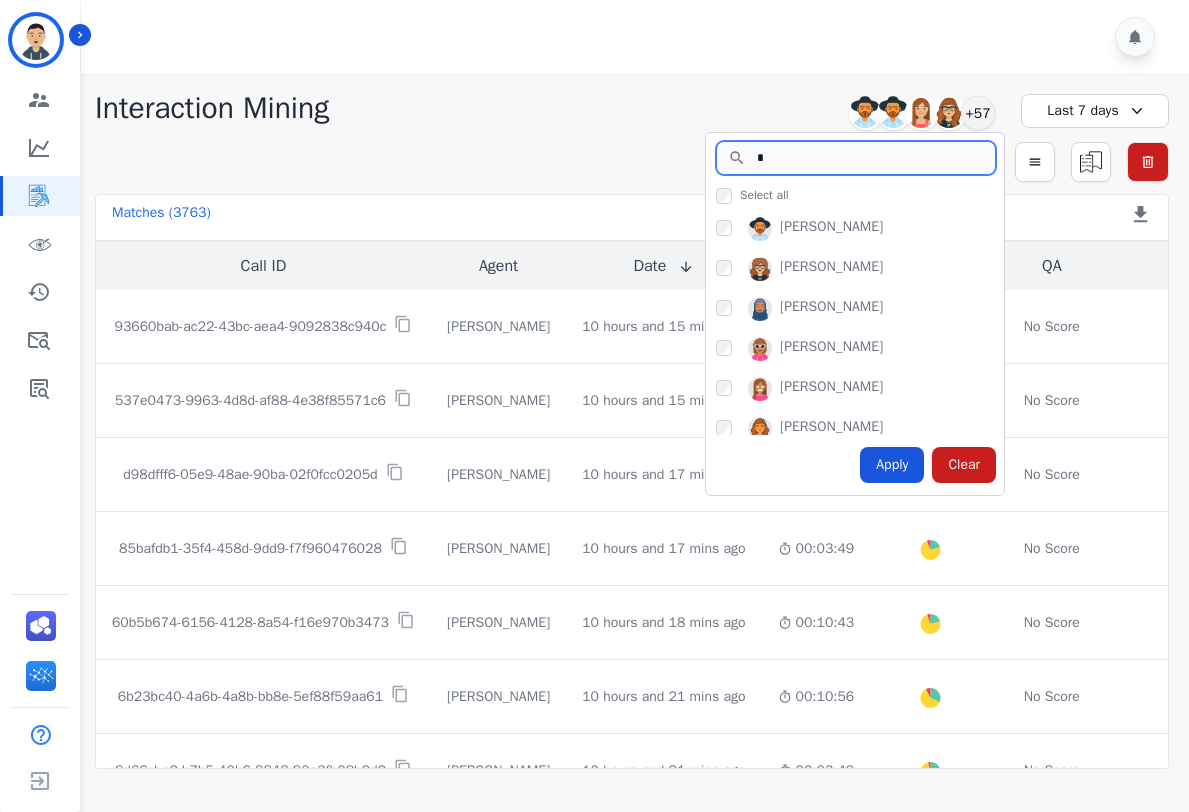 type 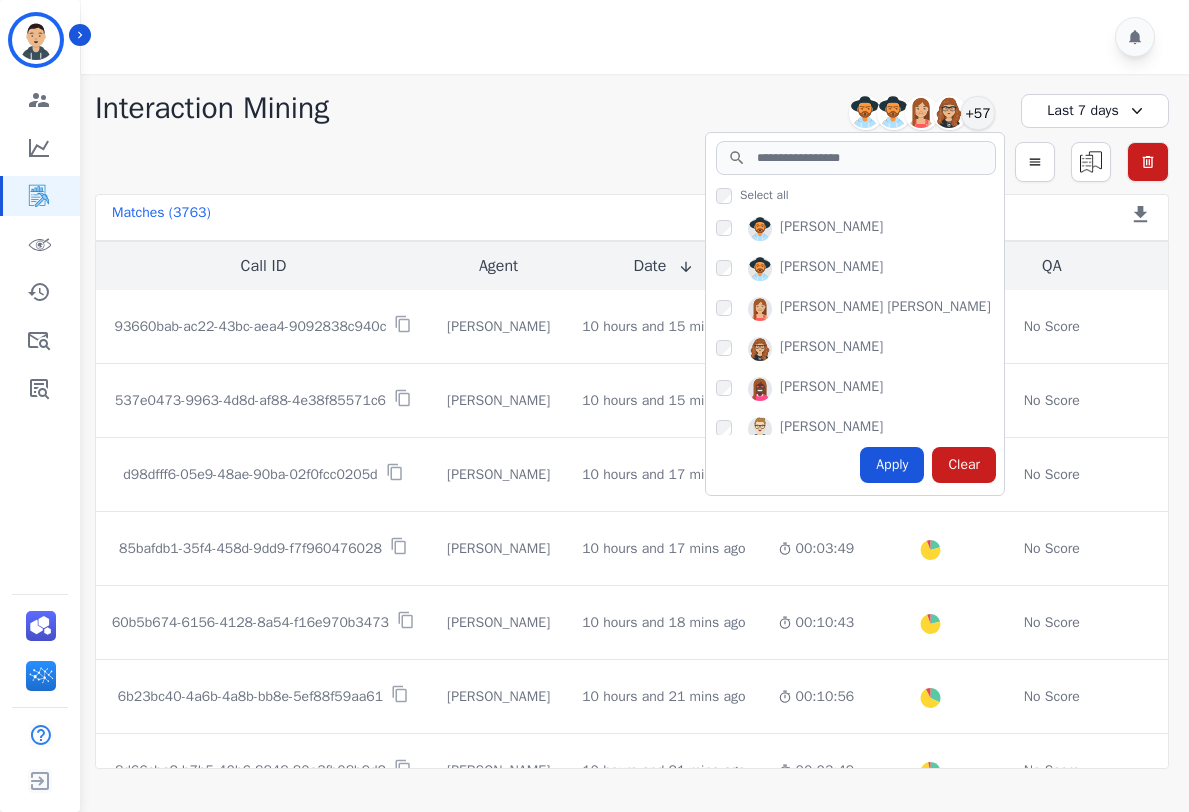 click at bounding box center [638, 37] 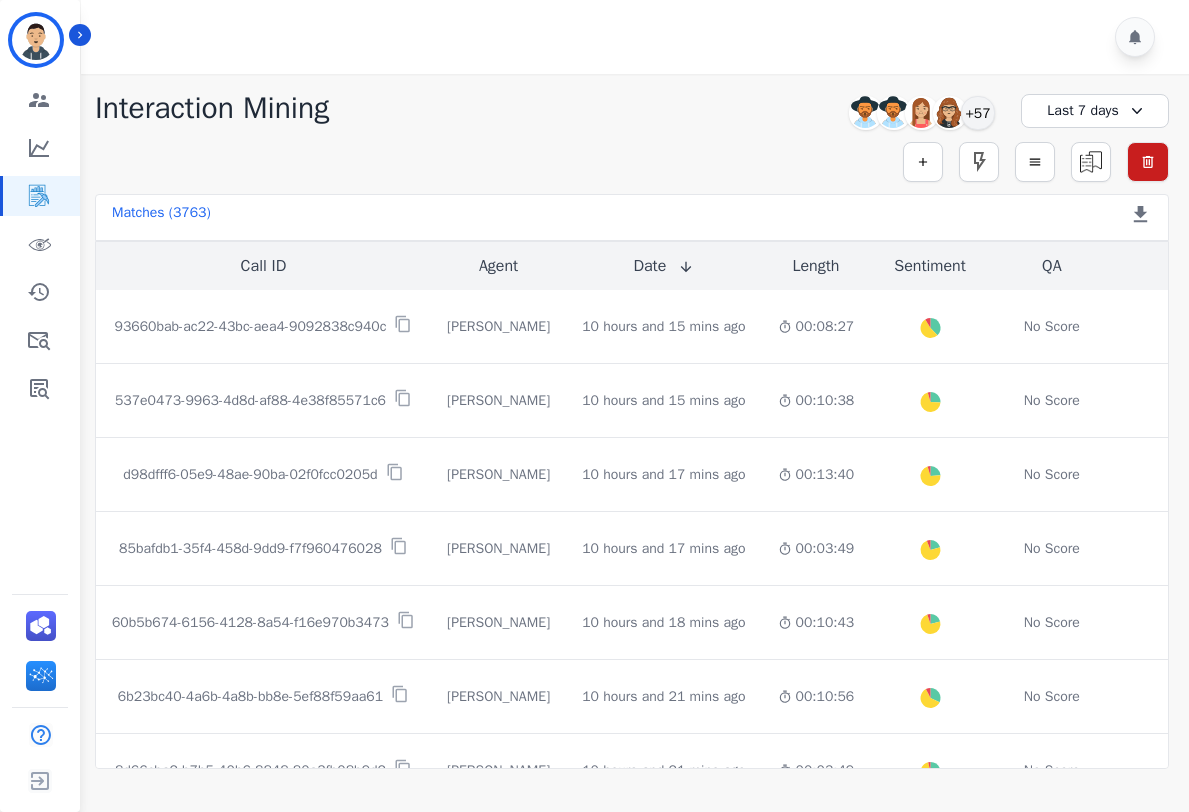 click on "Last 7 days" at bounding box center [1095, 111] 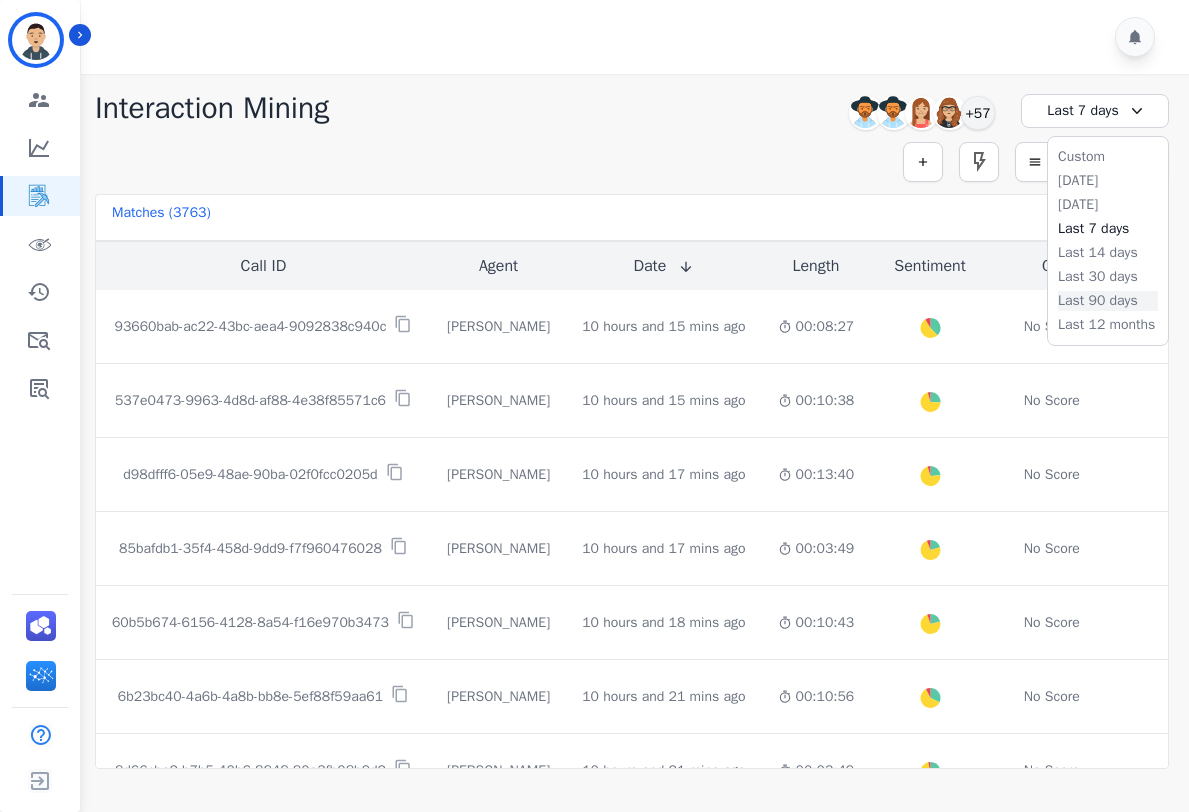 click on "Last 90 days" at bounding box center [1108, 301] 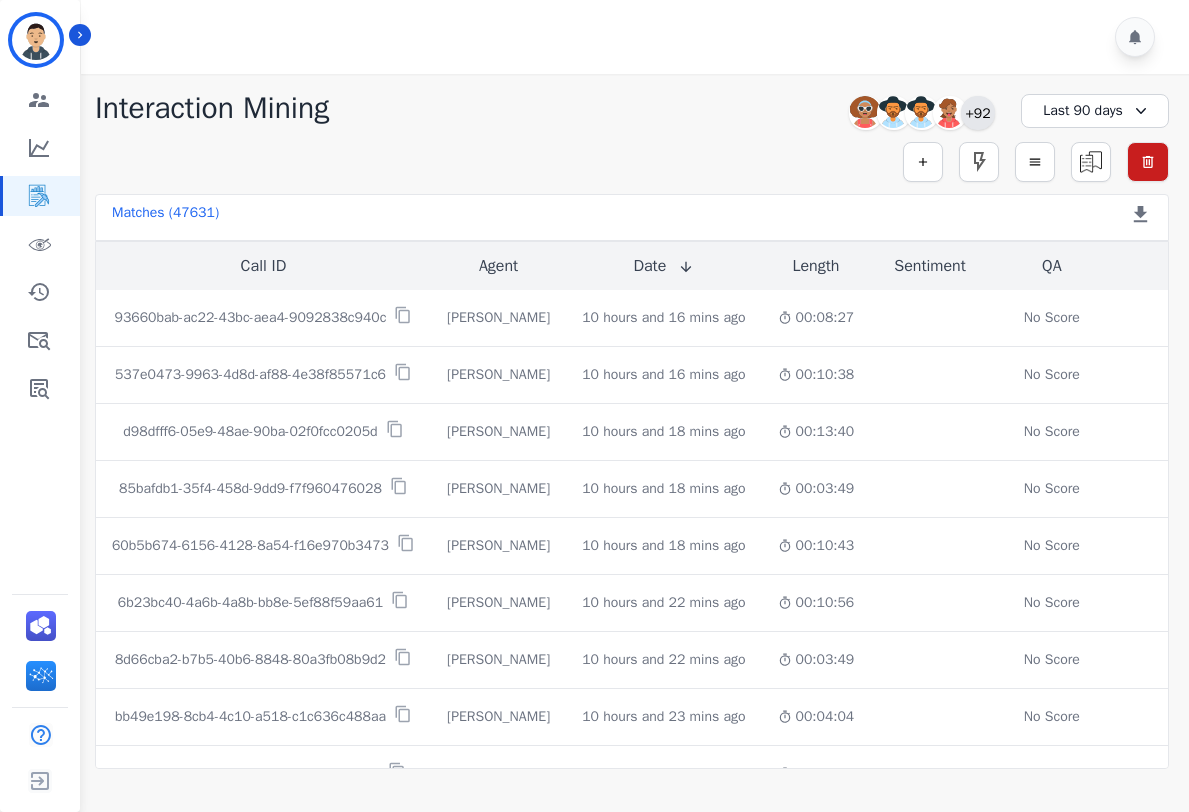 click on "+92" at bounding box center [978, 113] 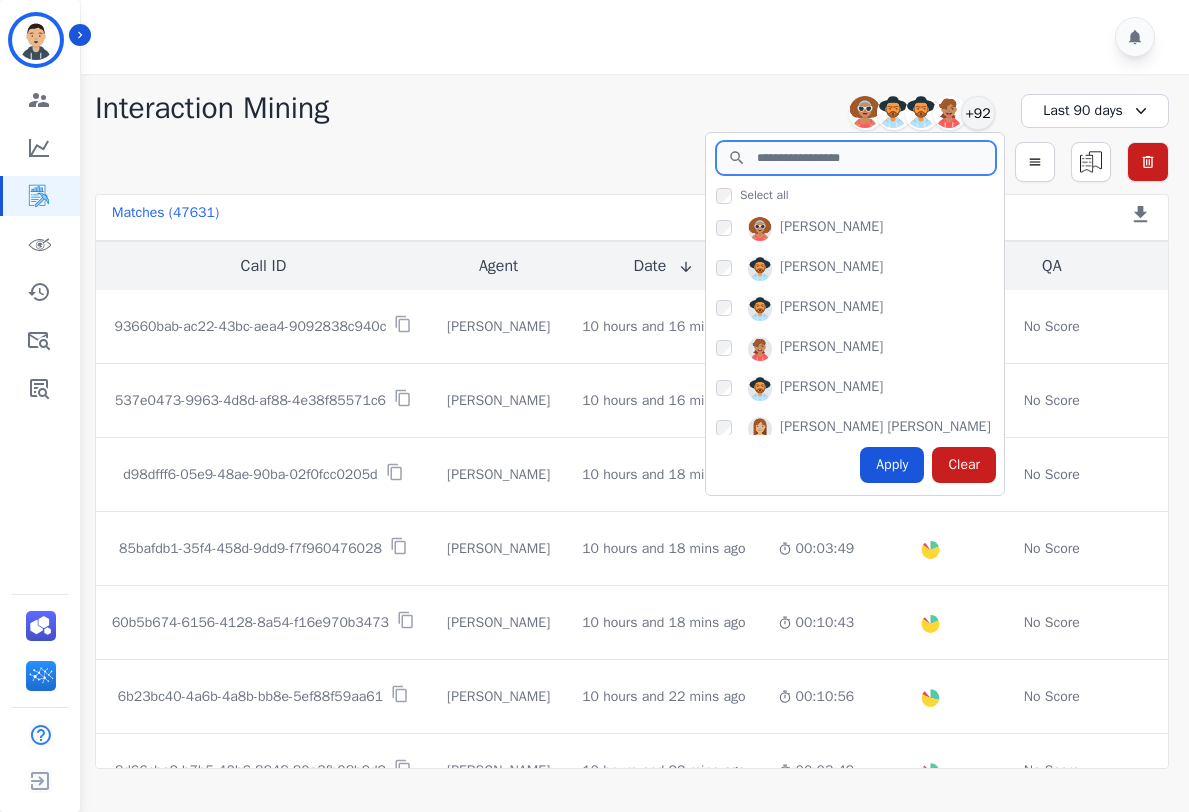 click at bounding box center [856, 158] 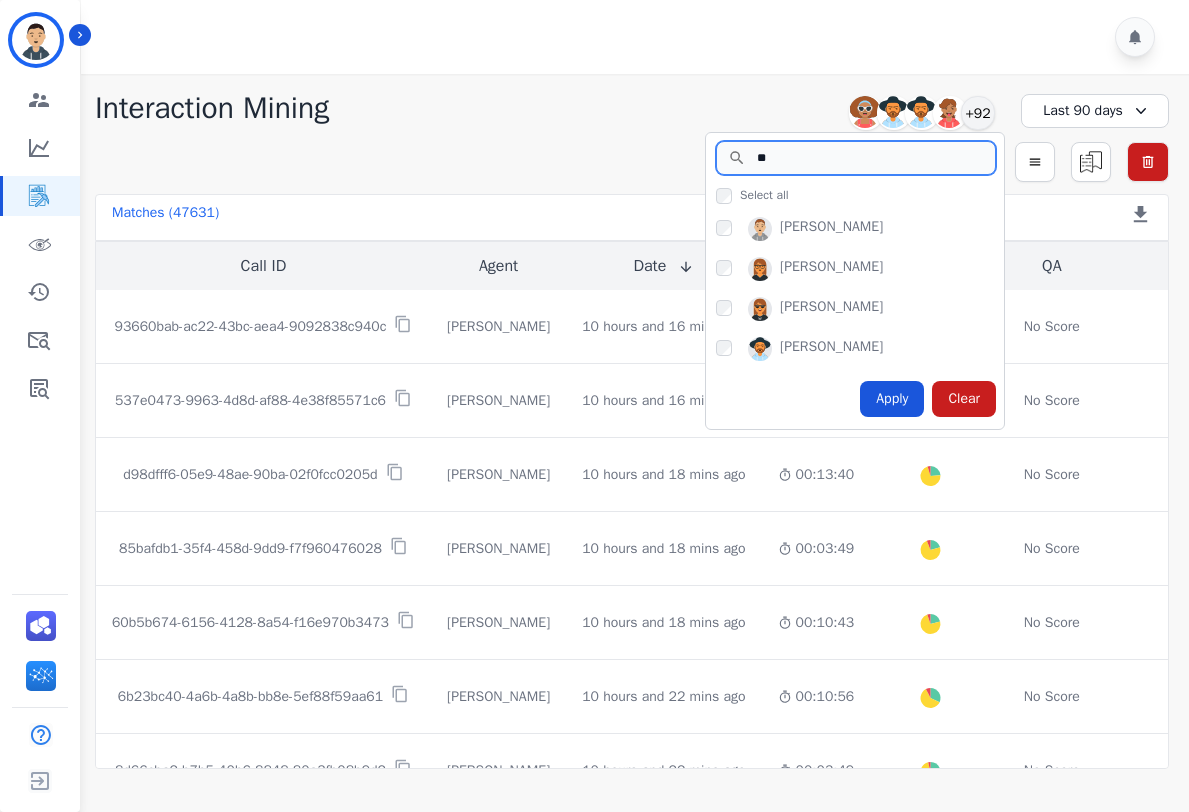 type on "**" 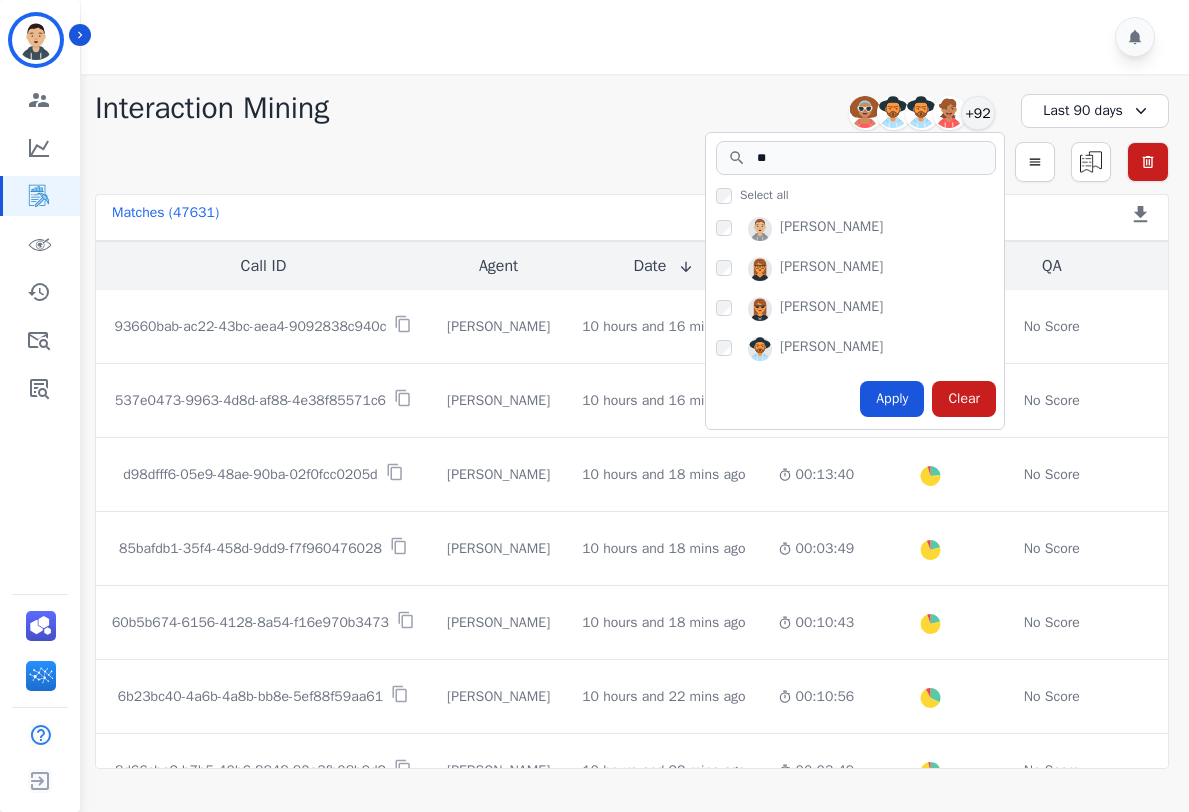 click on "Alexia Carter         Alexis _Martinez         Alexis Martinez         Aliciya Taylor       +92" at bounding box center (855, 113) 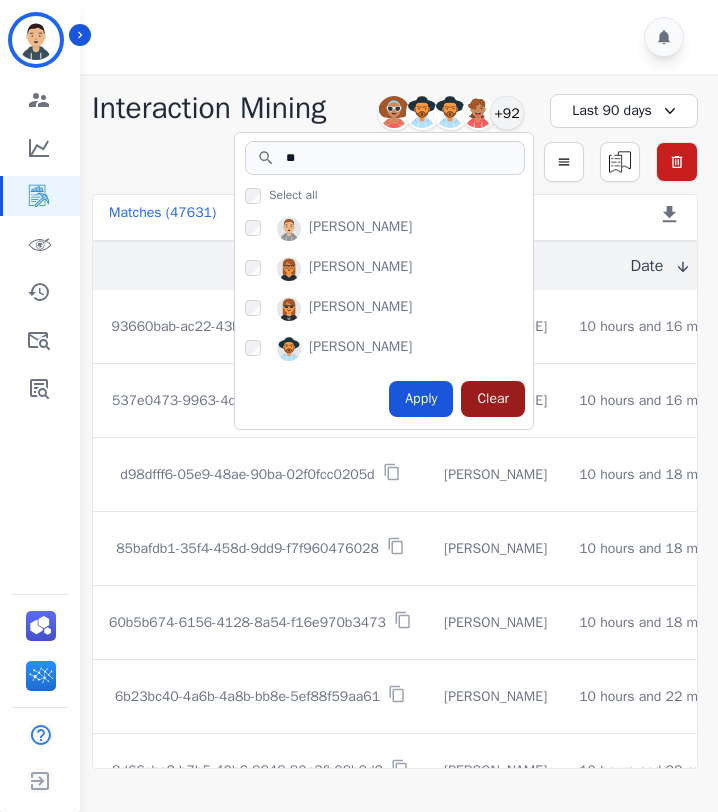 click on "Clear" at bounding box center [493, 399] 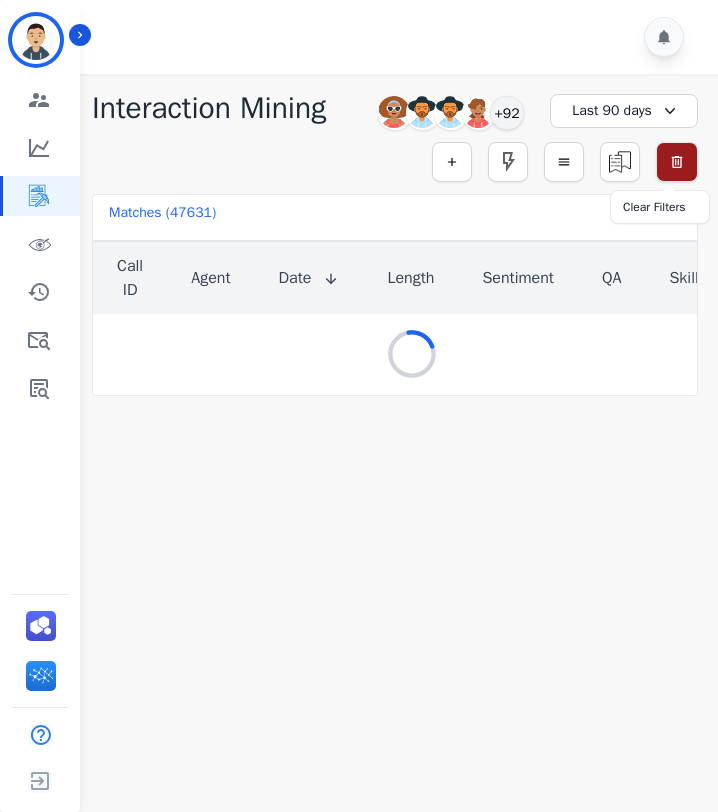 click 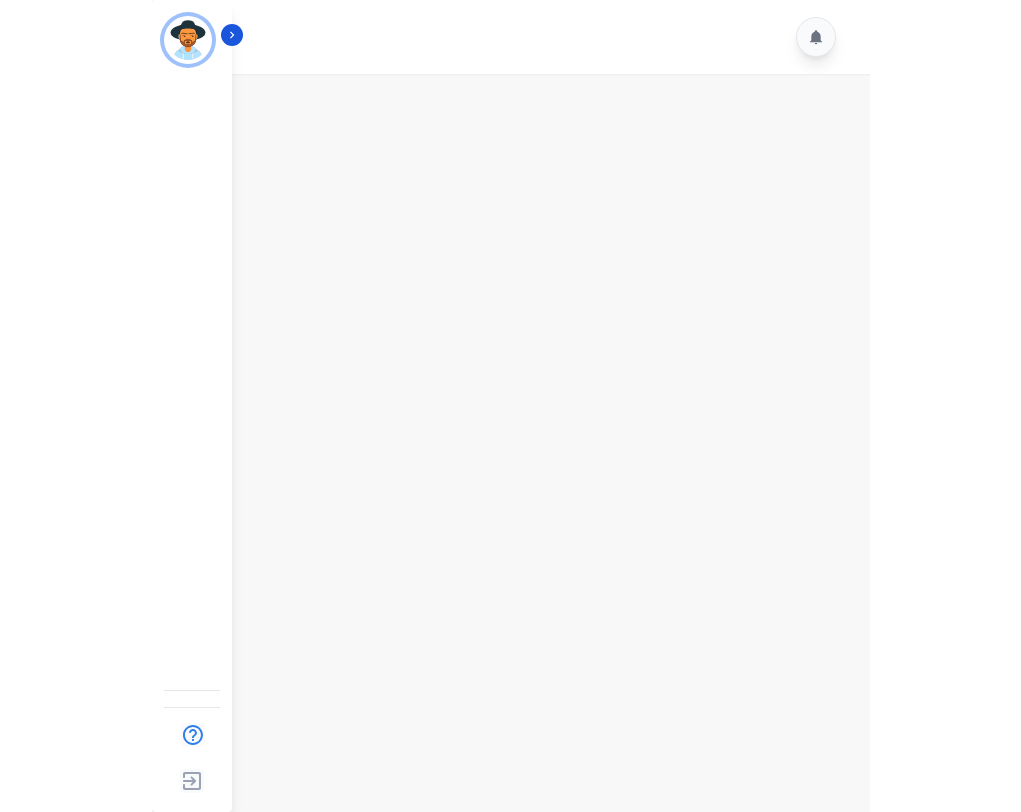 scroll, scrollTop: 0, scrollLeft: 0, axis: both 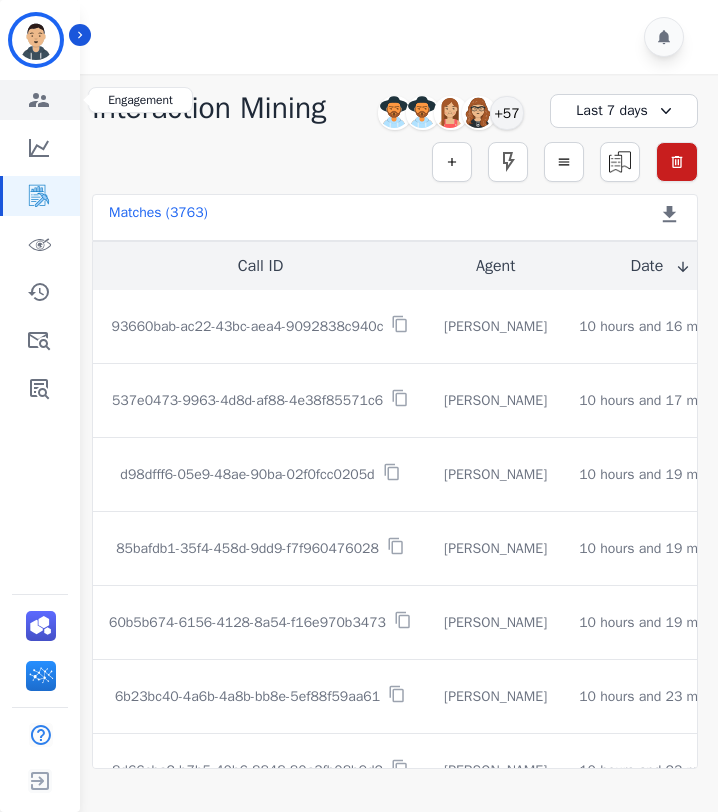 click 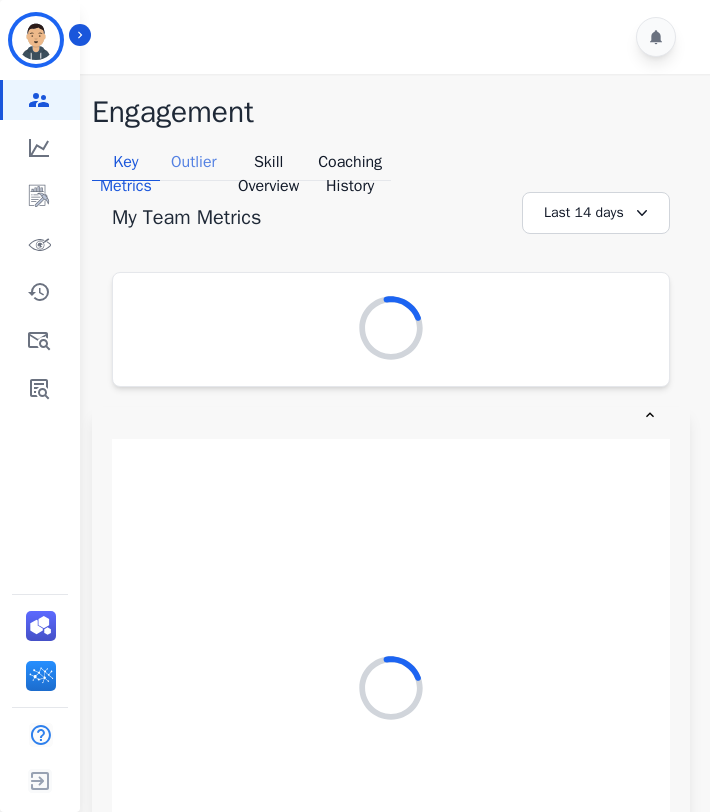 click on "Outlier" at bounding box center [194, 165] 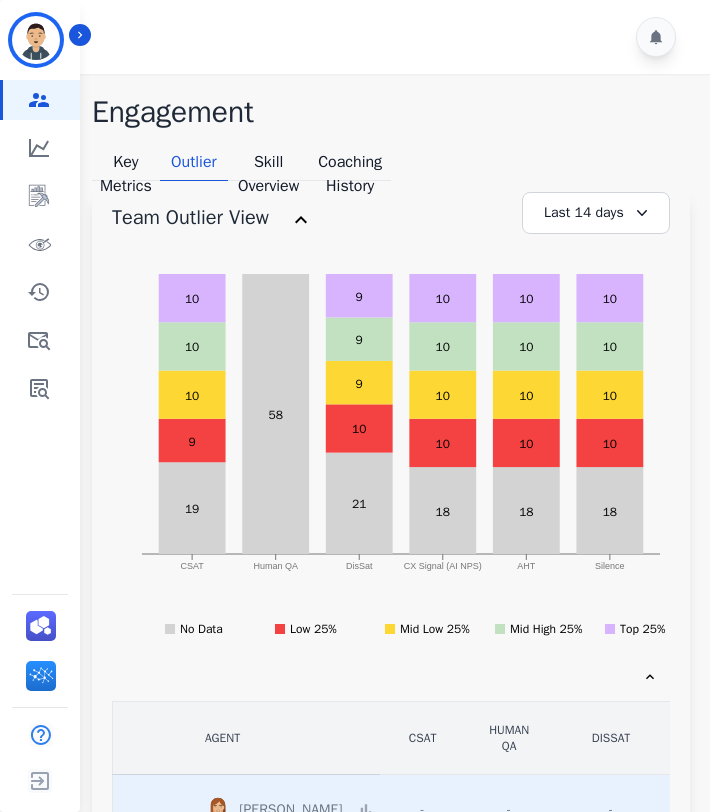 click on "**********" at bounding box center [355, 737] 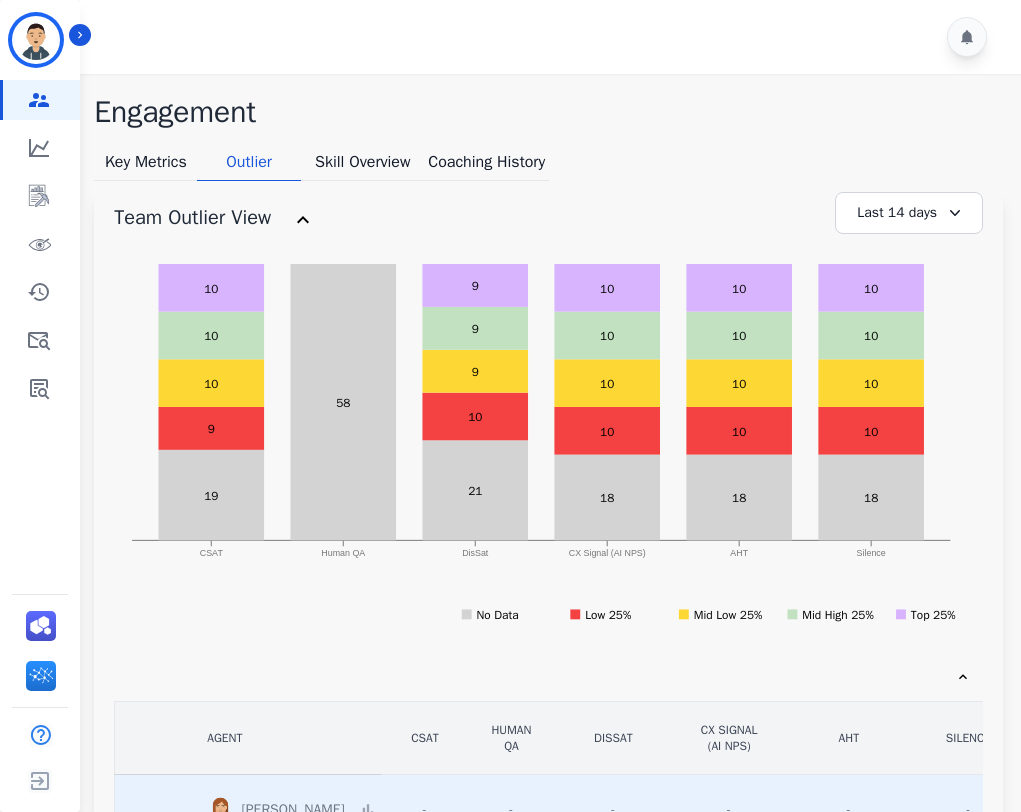 scroll, scrollTop: 662, scrollLeft: 0, axis: vertical 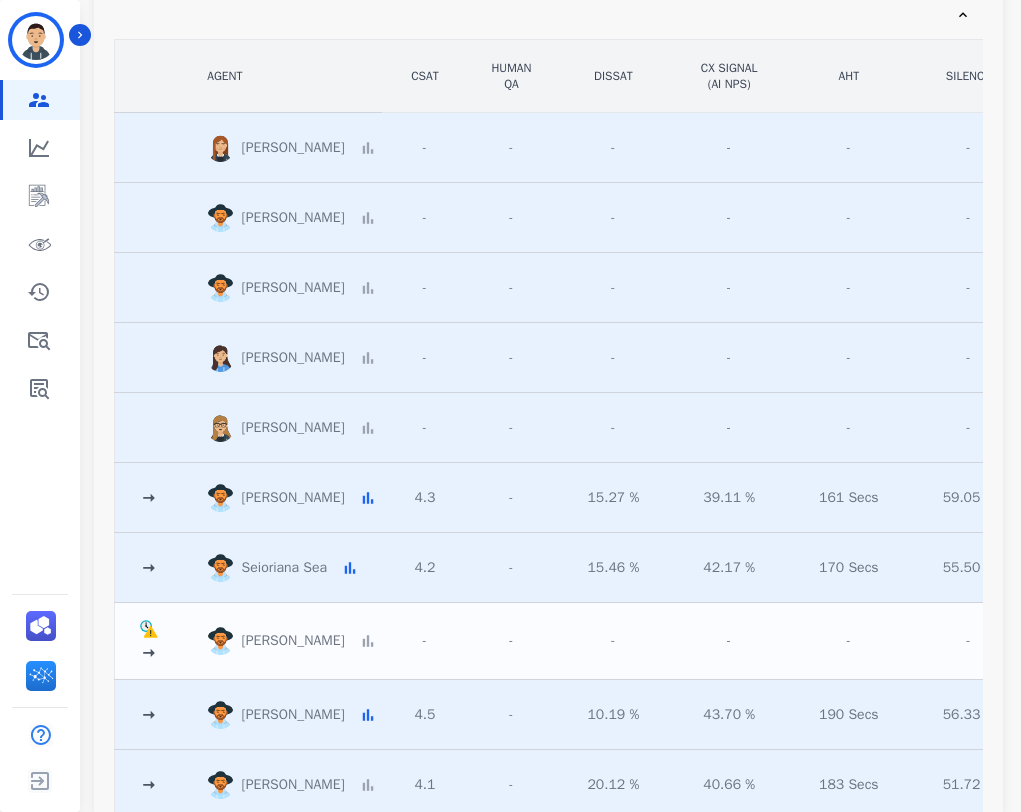 click 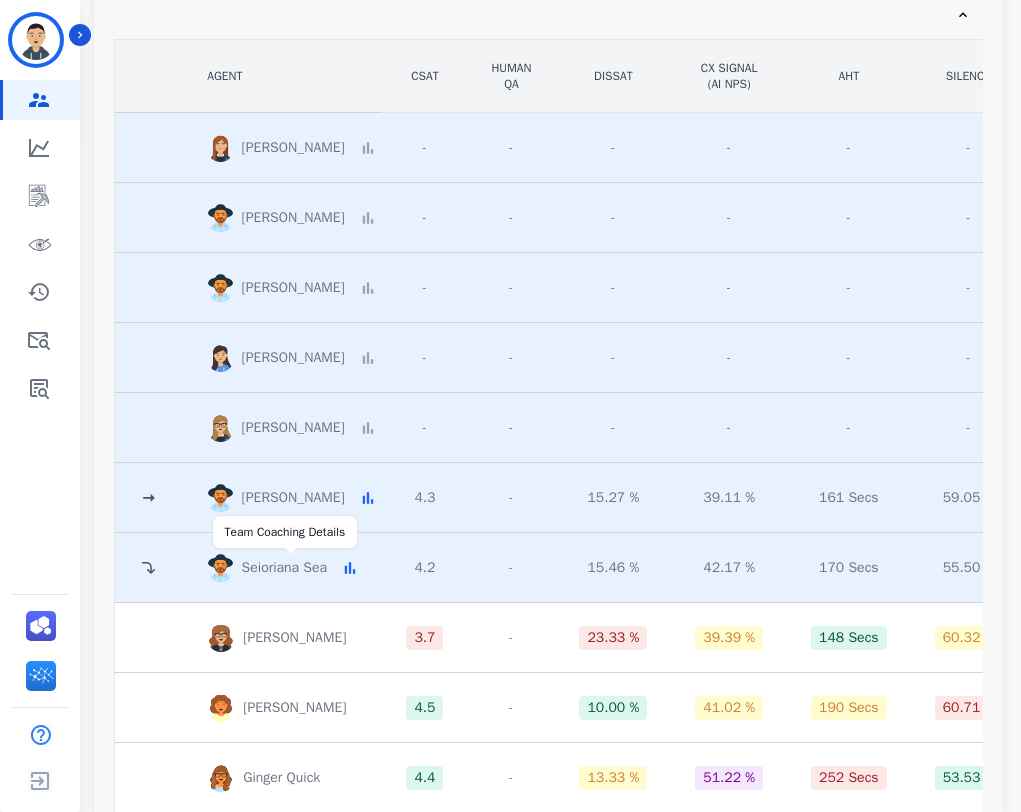 click on "Seioriana Sea" at bounding box center [289, 568] 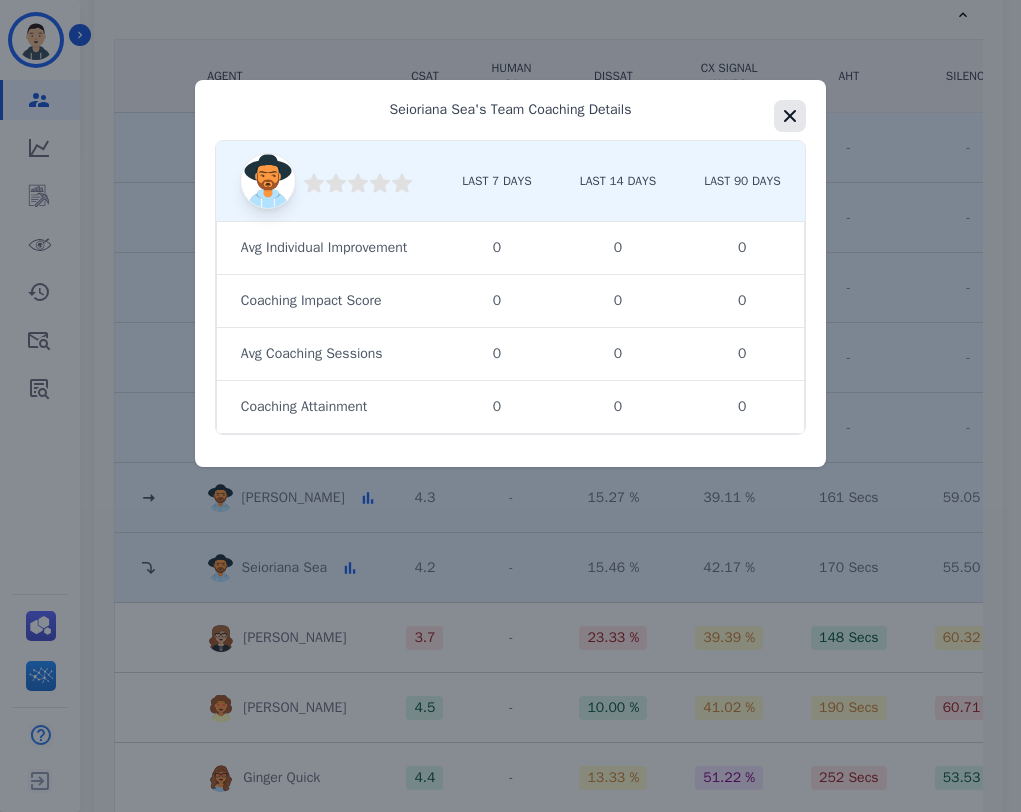 click at bounding box center [790, 116] 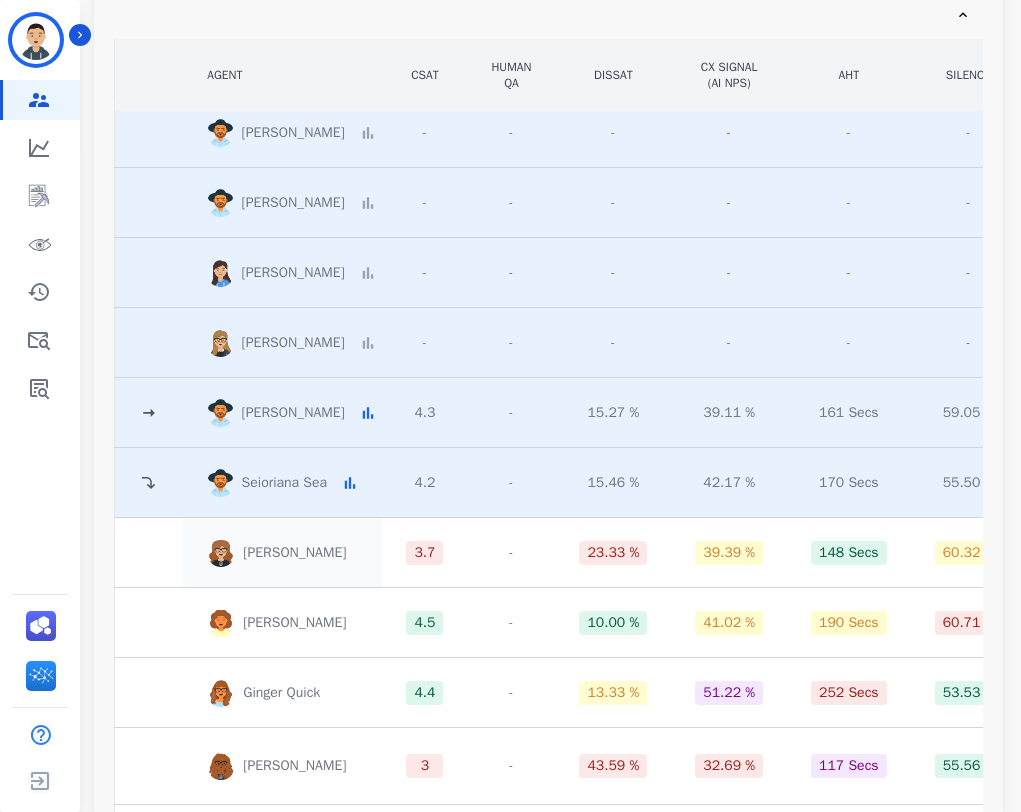 scroll, scrollTop: 99, scrollLeft: 0, axis: vertical 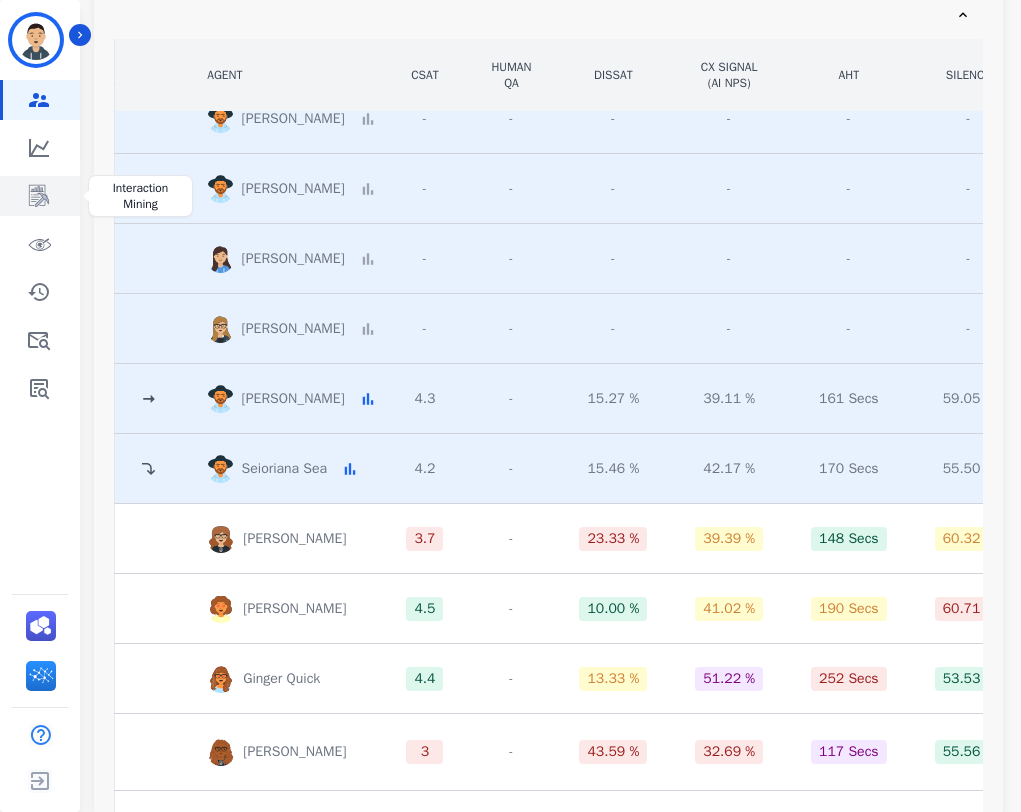 click 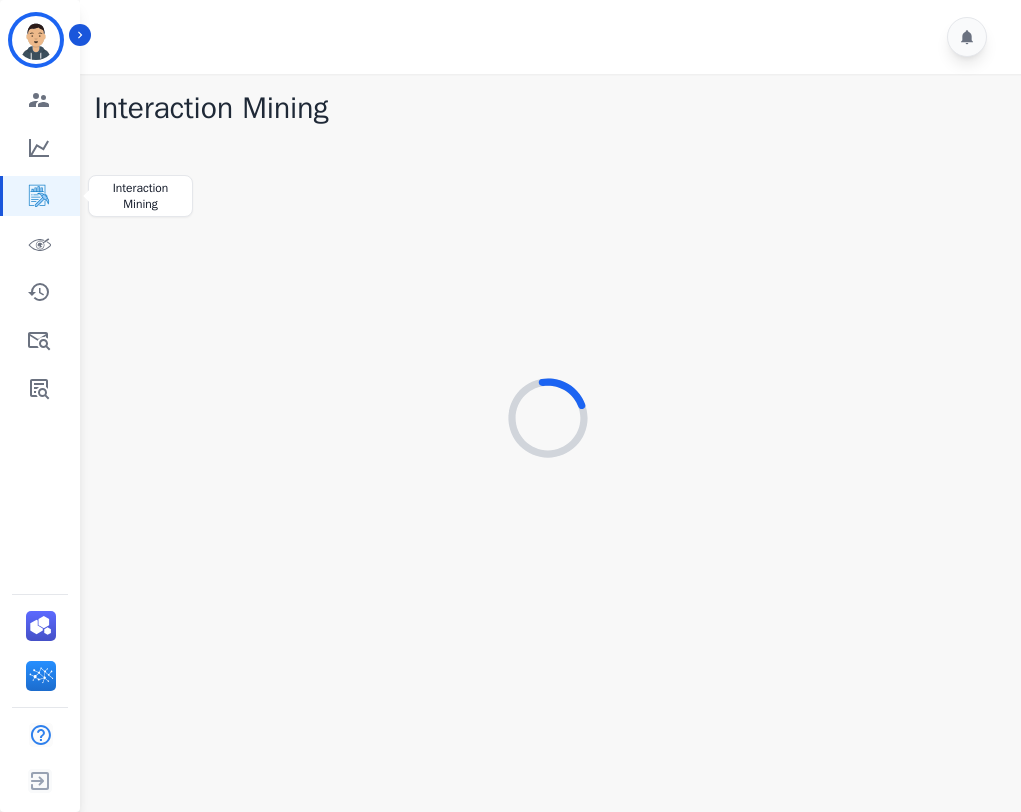scroll, scrollTop: 0, scrollLeft: 0, axis: both 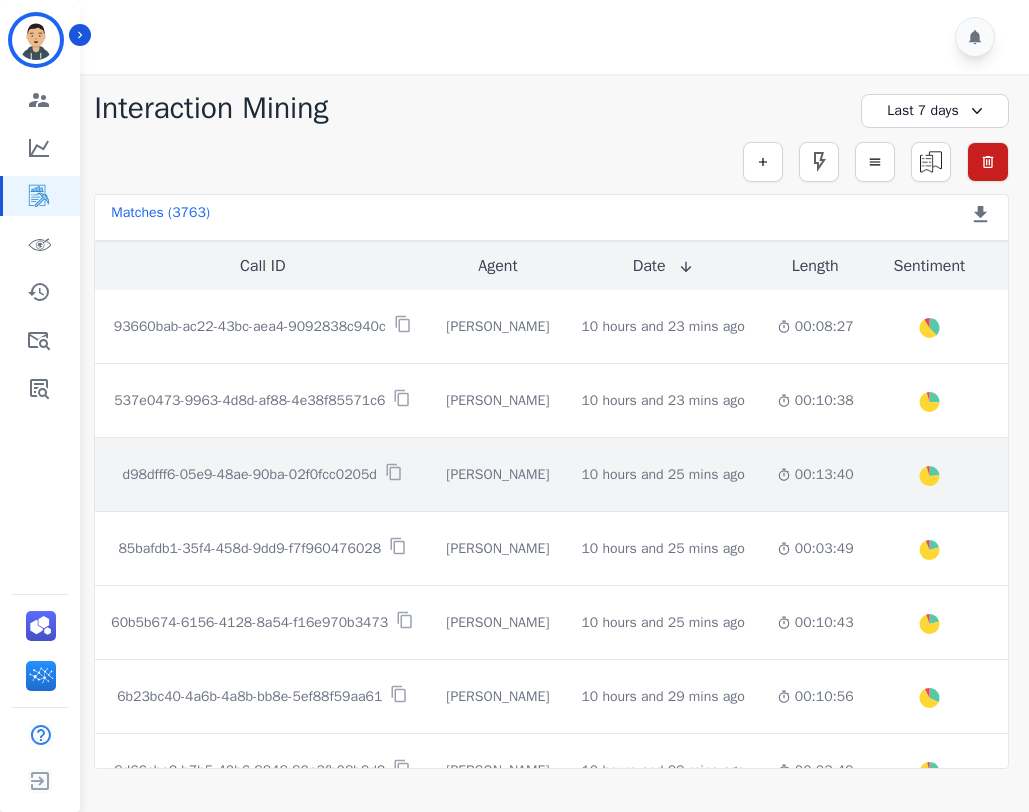 click on "d98dfff6-05e9-48ae-90ba-02f0fcc0205d" at bounding box center [262, 475] 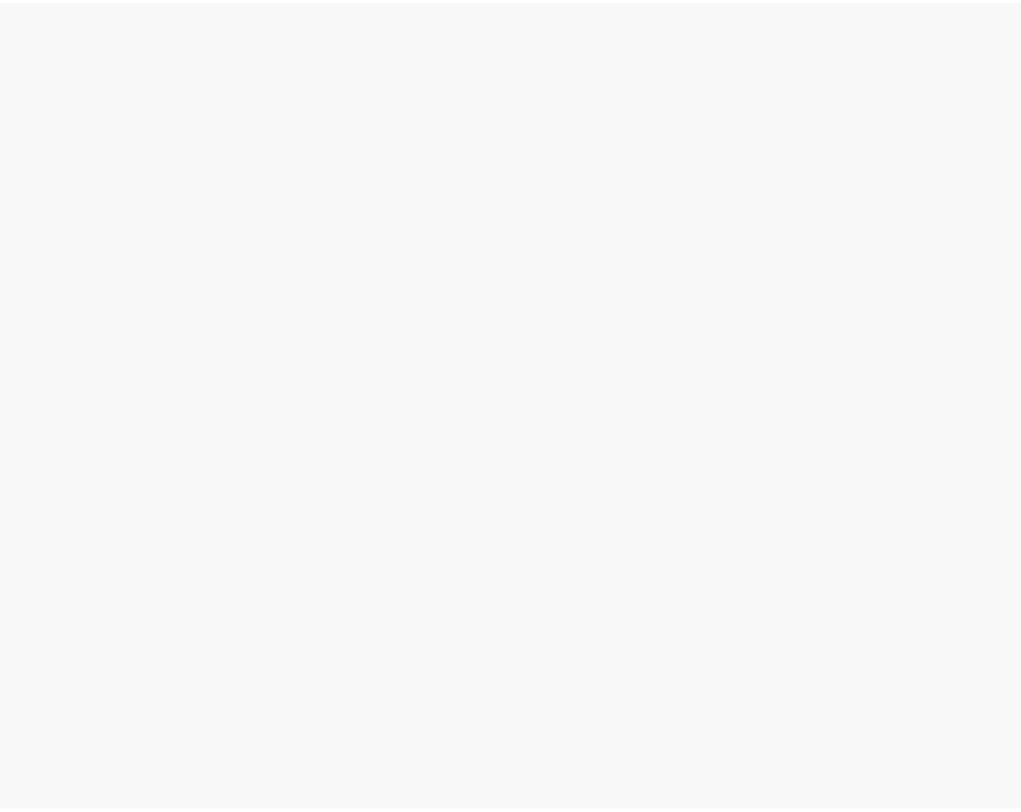 scroll, scrollTop: 0, scrollLeft: 0, axis: both 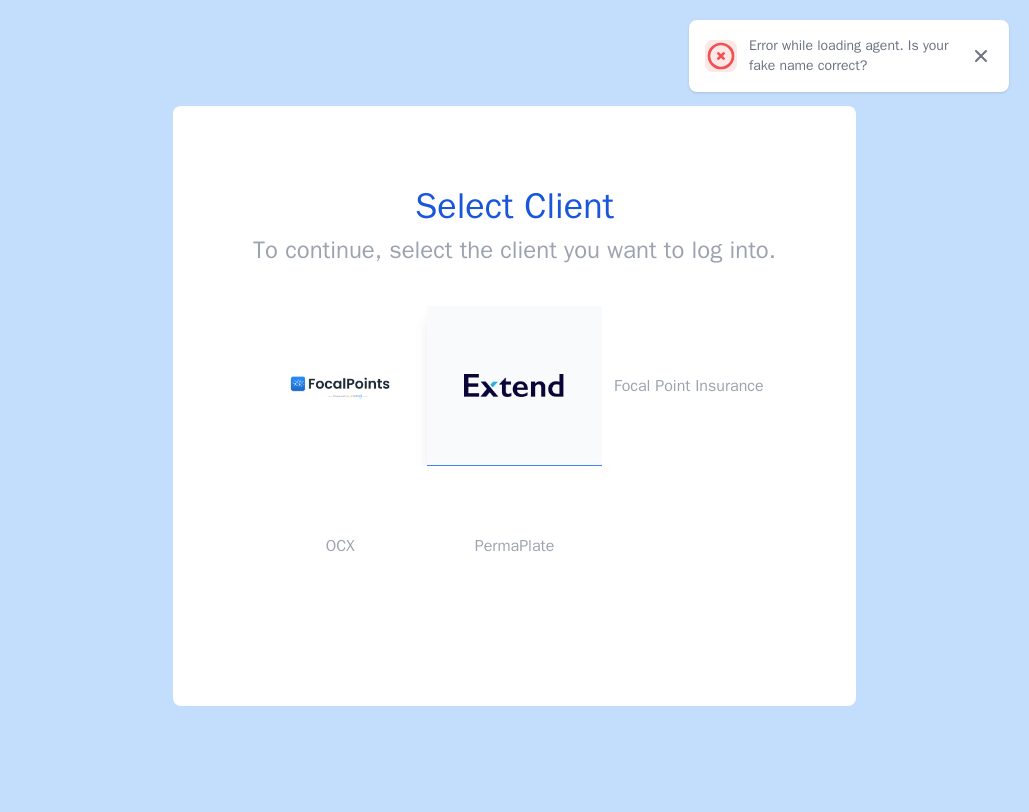 click at bounding box center (514, 385) 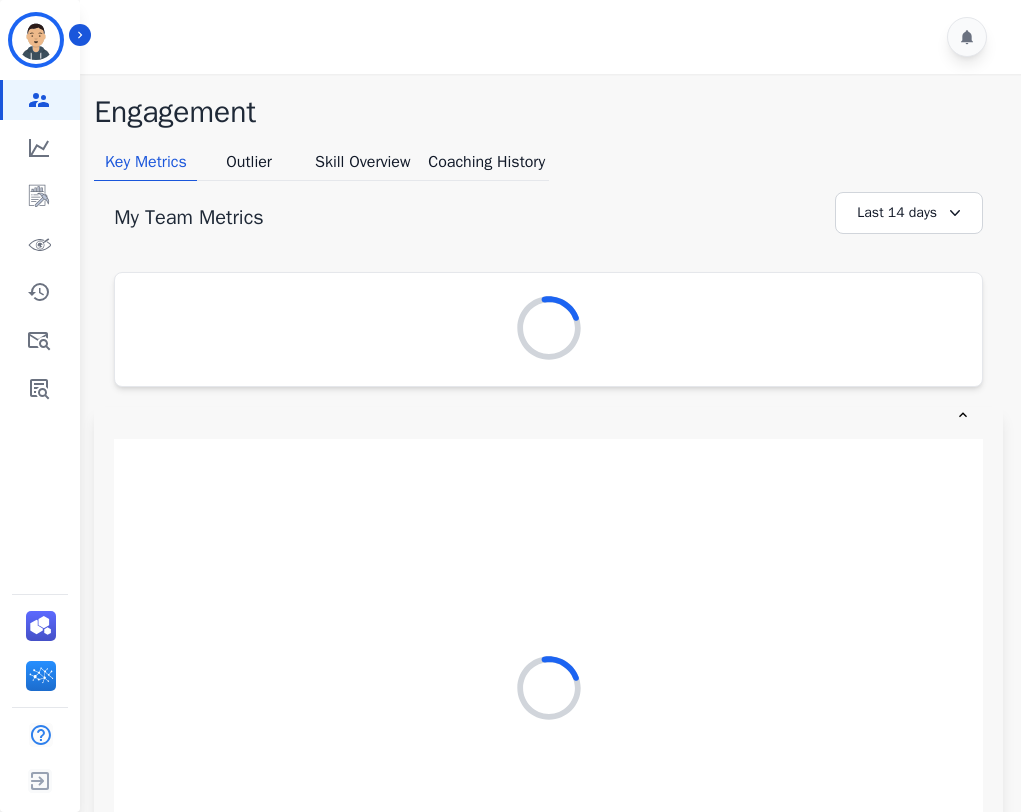 click on "Engagement             Predicted Performance             Interaction Mining             Virtual Floor             Coaching History             Ticket/Email Quality             Claims Quality" at bounding box center (40, 244) 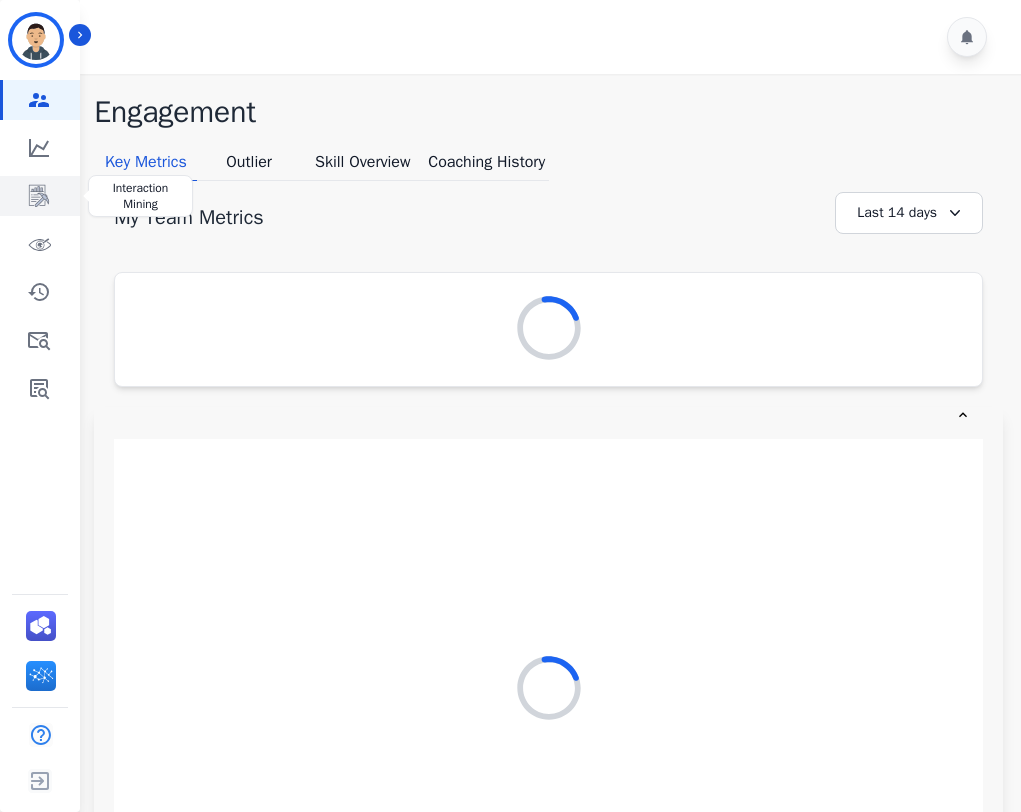 click 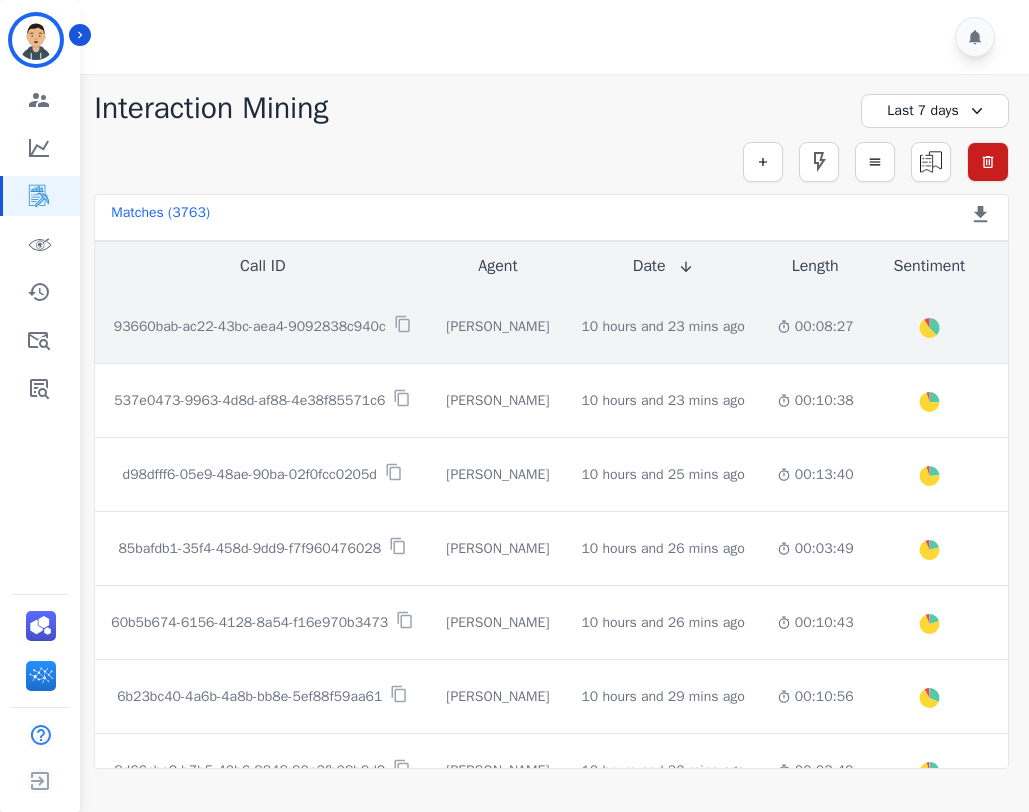 click on "93660bab-ac22-43bc-aea4-9092838c940c" at bounding box center [262, 327] 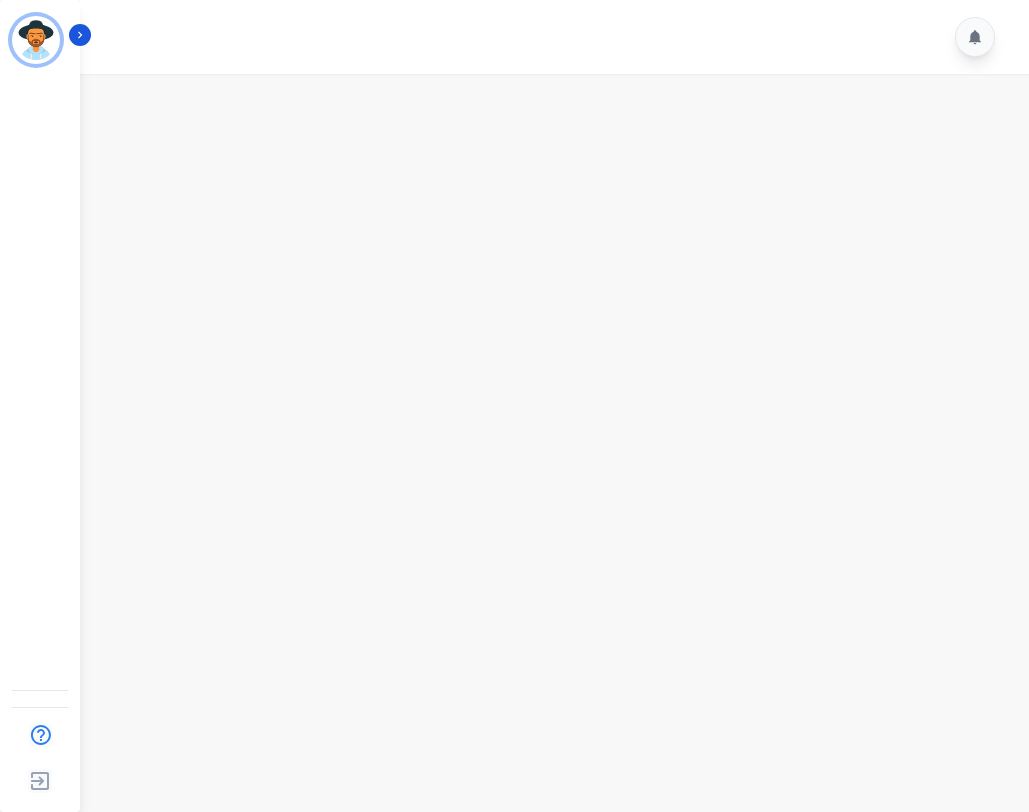 scroll, scrollTop: 0, scrollLeft: 0, axis: both 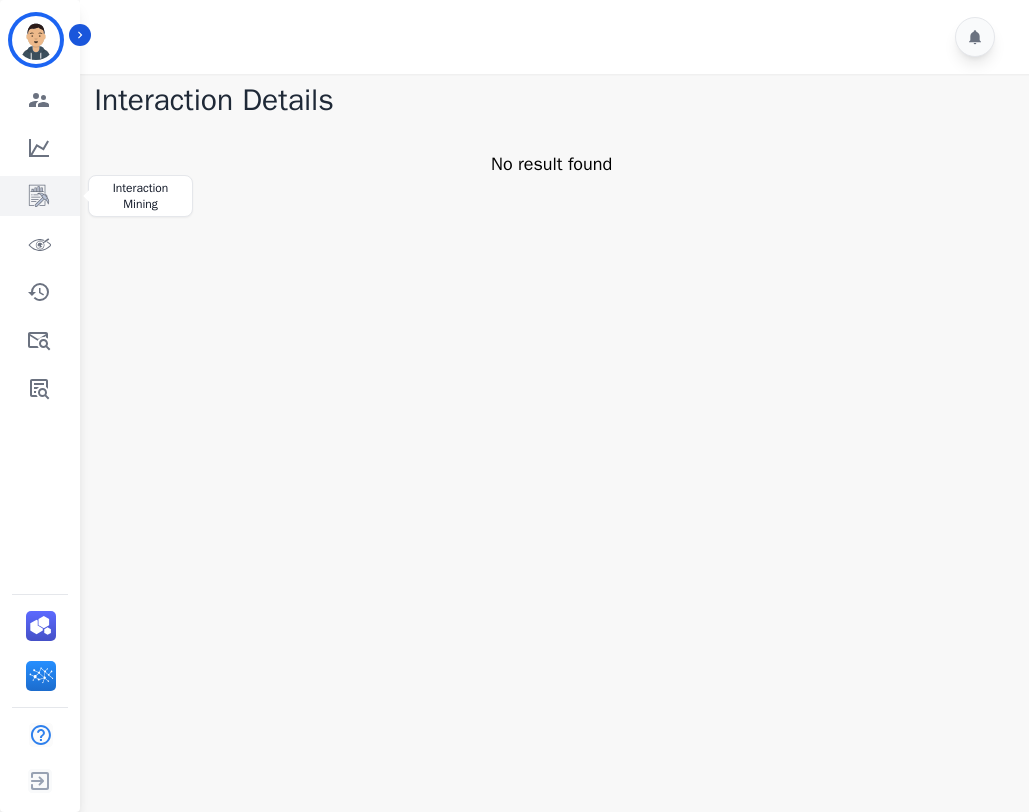 click at bounding box center (41, 196) 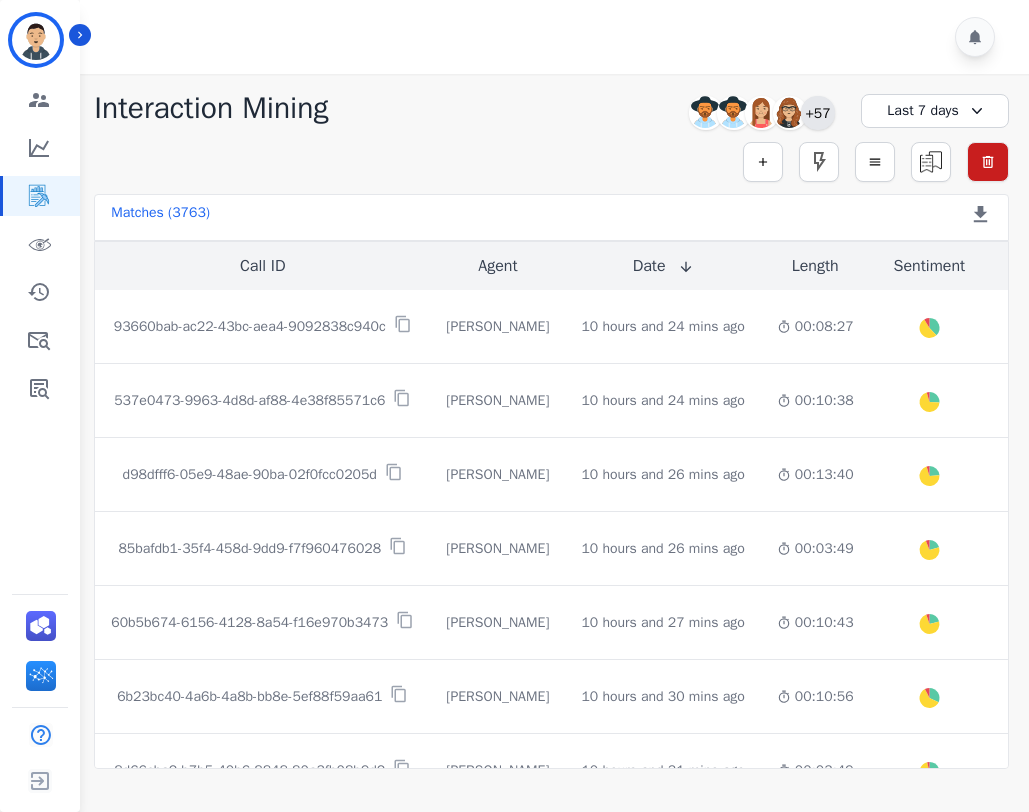 click on "+57" at bounding box center [818, 113] 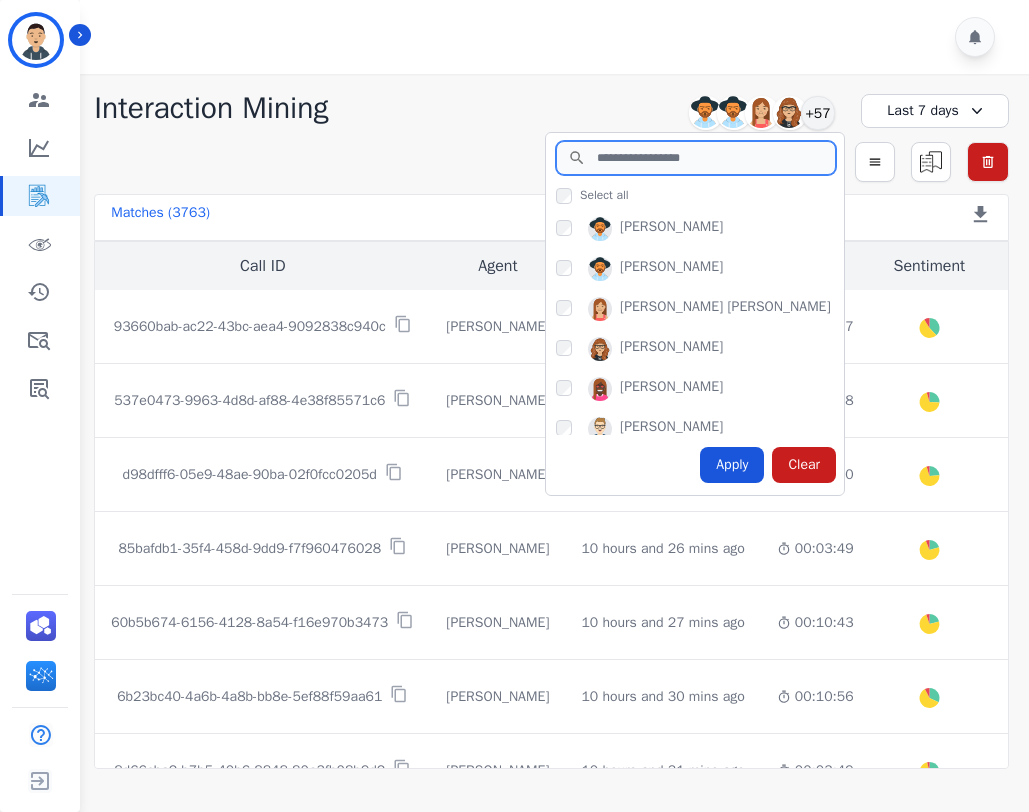 click at bounding box center (696, 158) 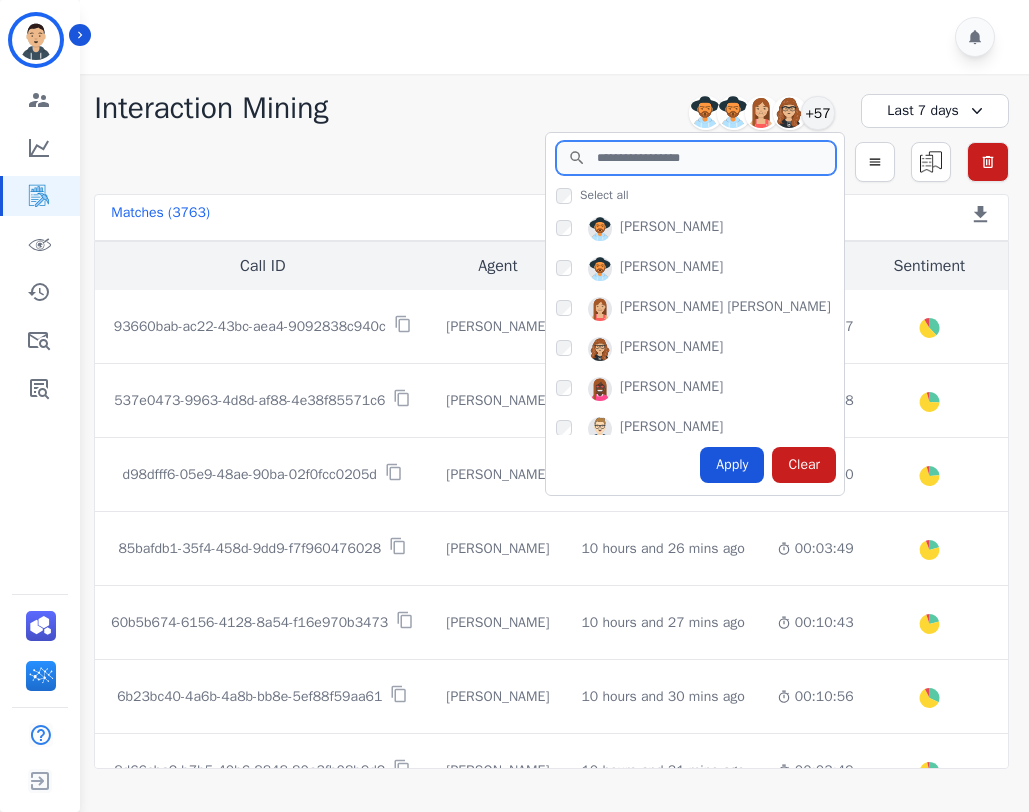 click at bounding box center [696, 158] 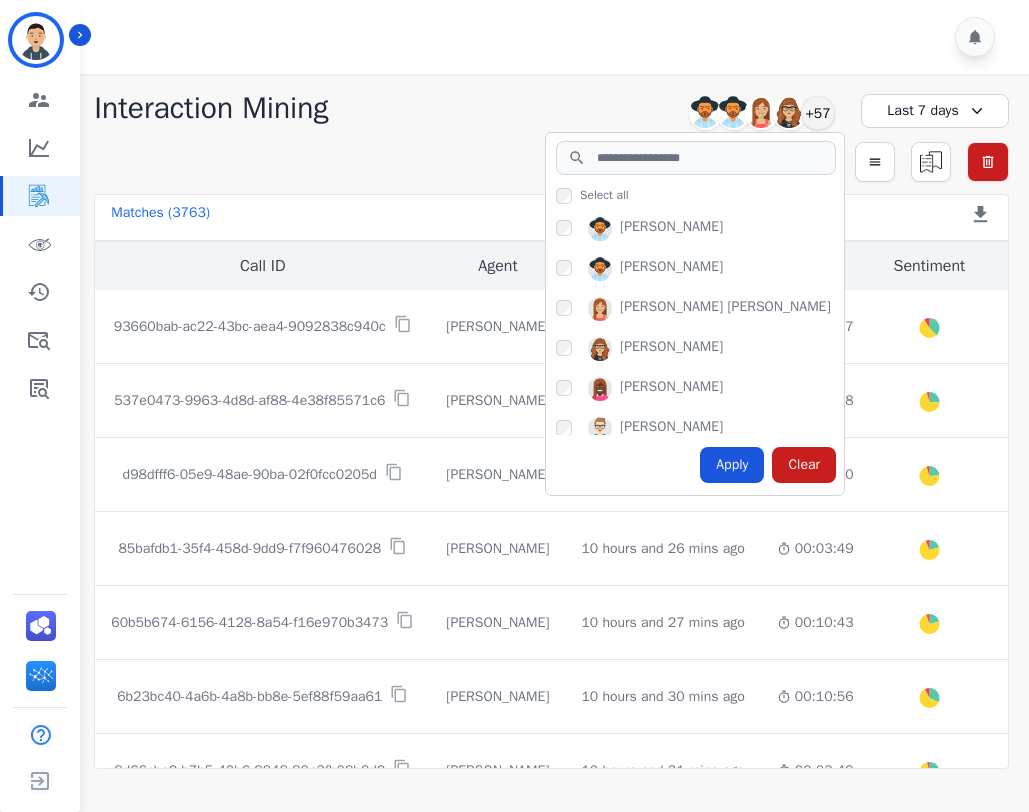 click on "Alexis Martinez" at bounding box center (700, 233) 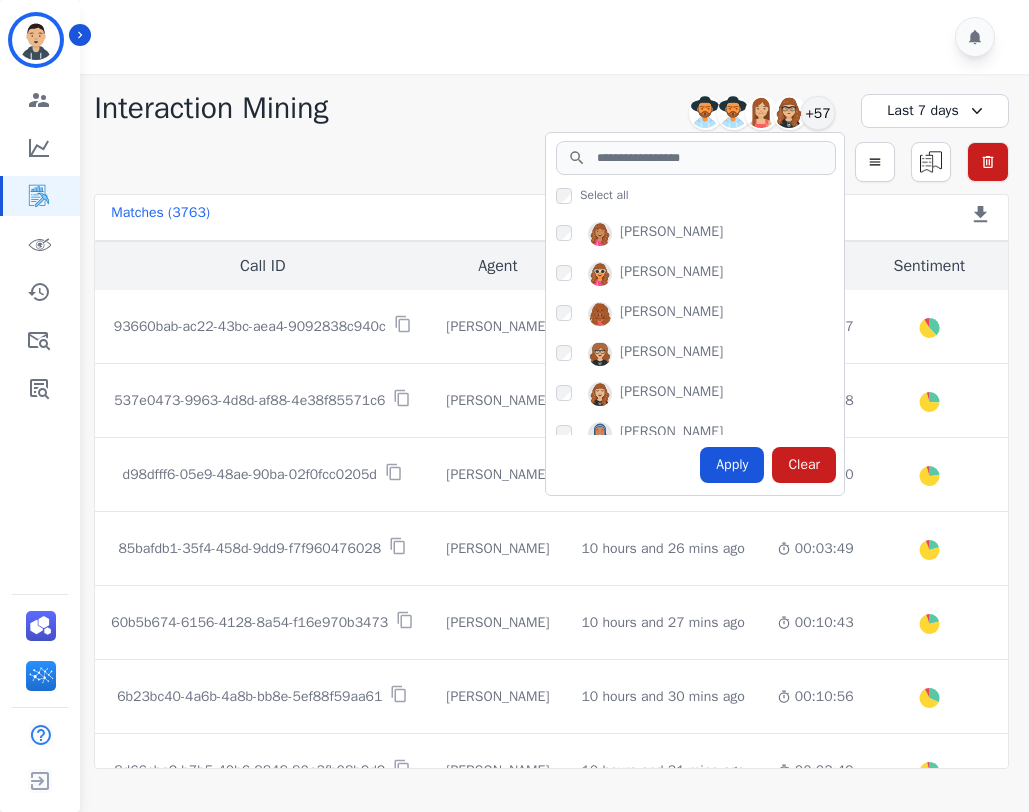 scroll, scrollTop: 441, scrollLeft: 0, axis: vertical 